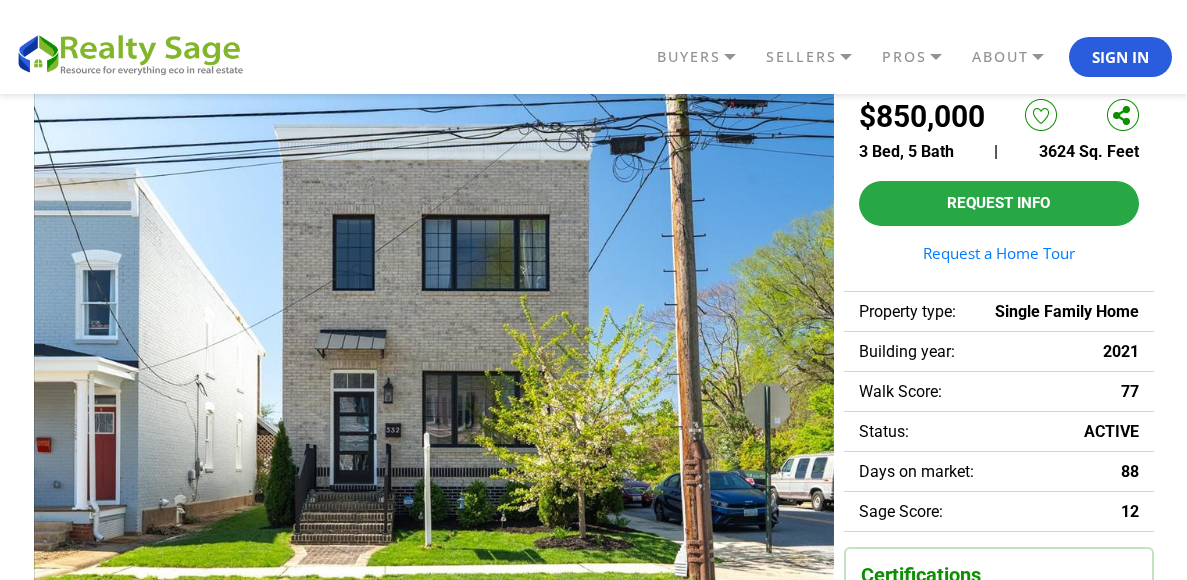 scroll, scrollTop: 0, scrollLeft: 0, axis: both 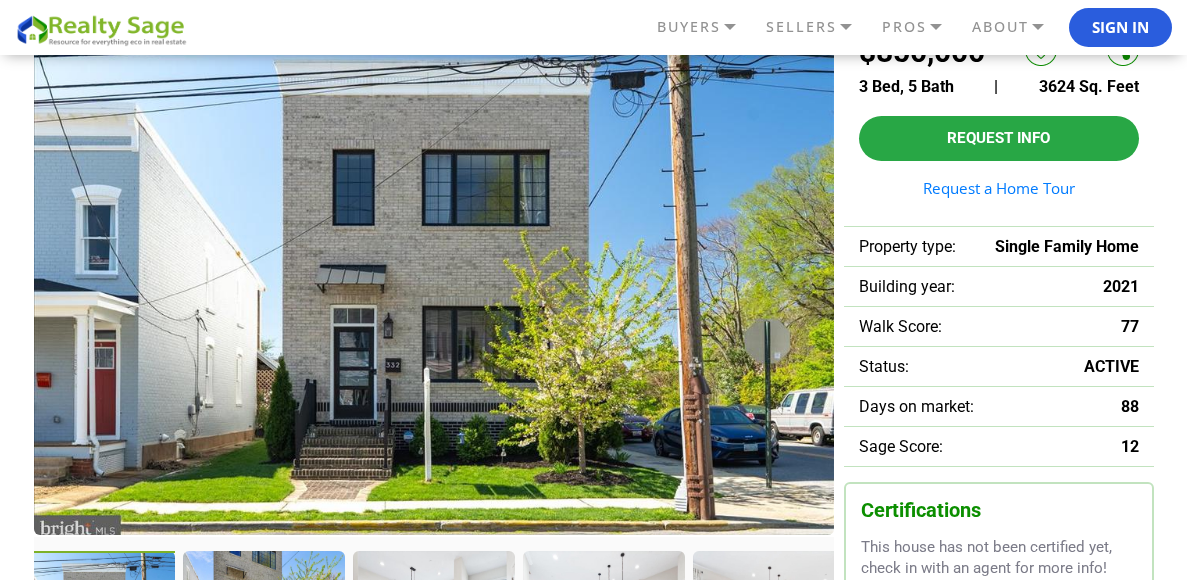 click at bounding box center (434, 277) 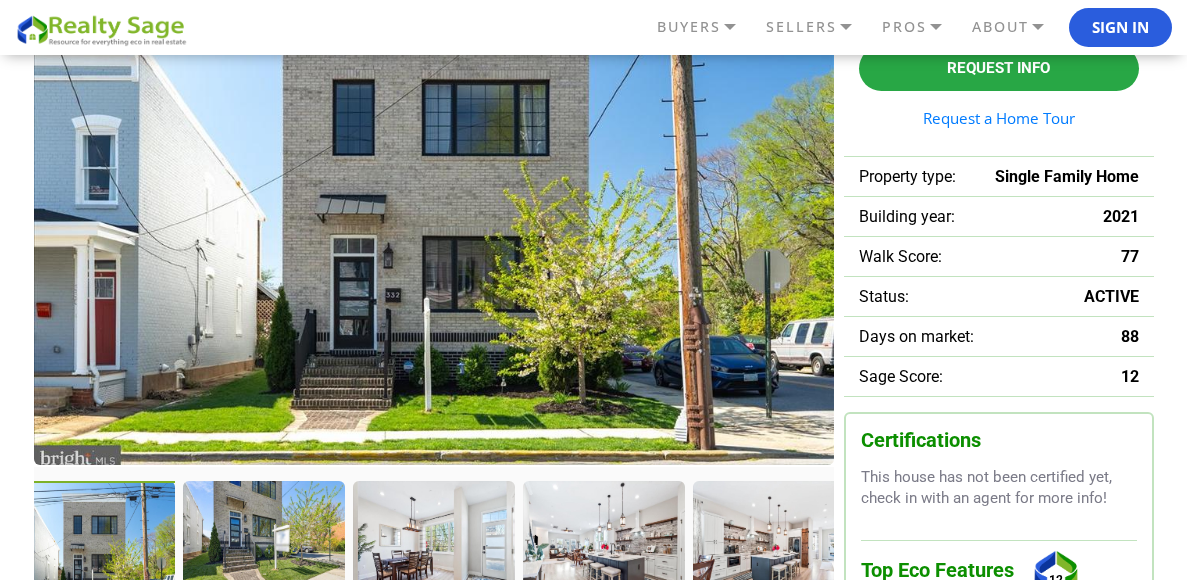 scroll, scrollTop: 223, scrollLeft: 0, axis: vertical 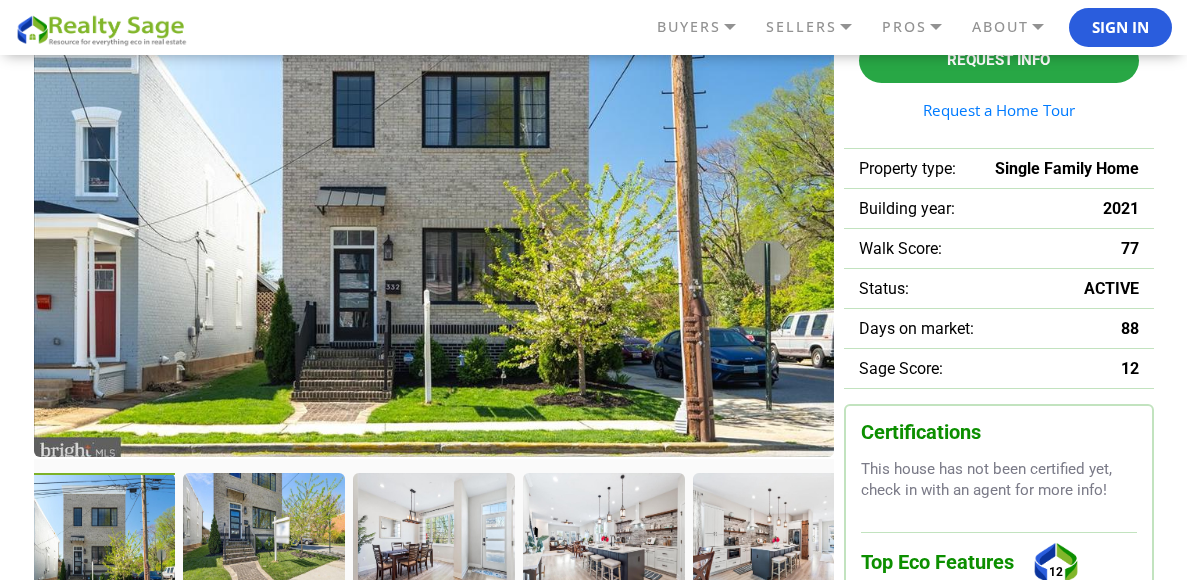 click at bounding box center [434, 199] 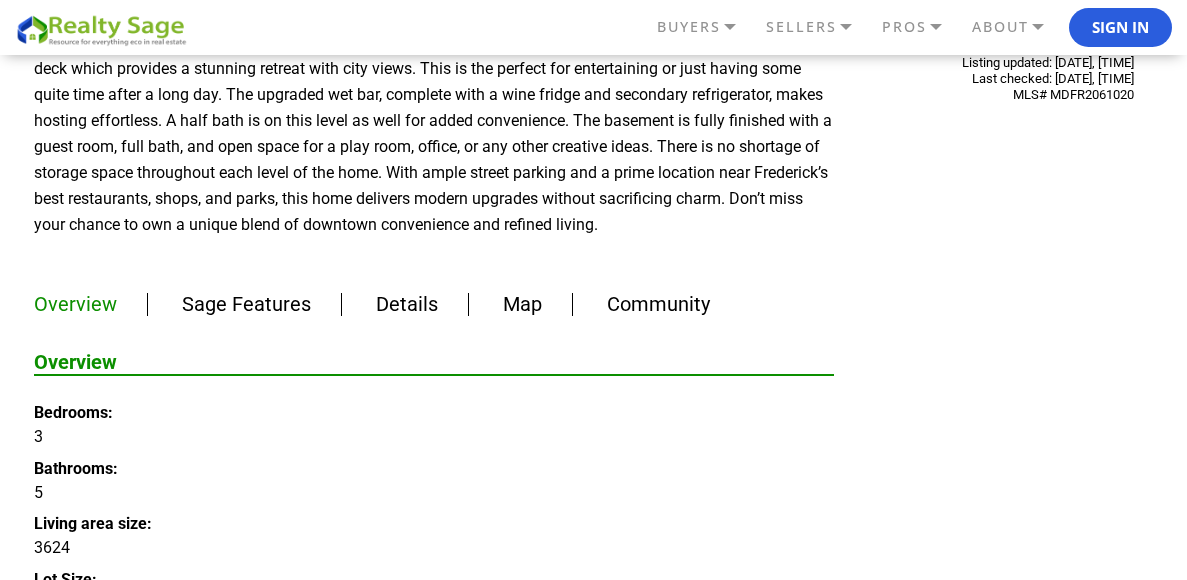 scroll, scrollTop: 1156, scrollLeft: 0, axis: vertical 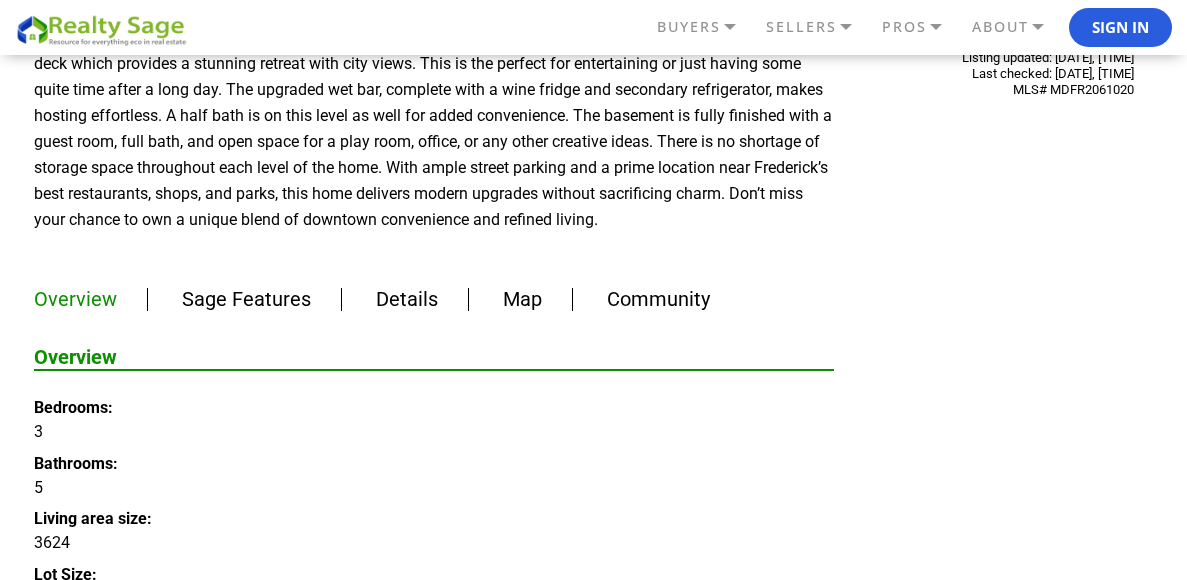 click on "Sage Features" at bounding box center [246, 299] 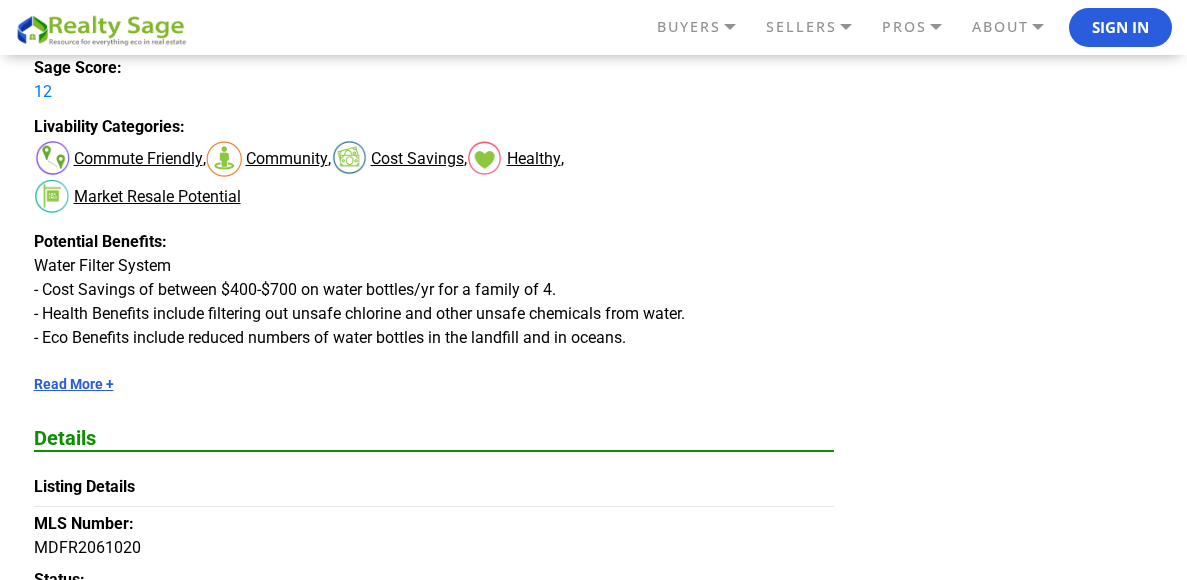 scroll, scrollTop: 1923, scrollLeft: 0, axis: vertical 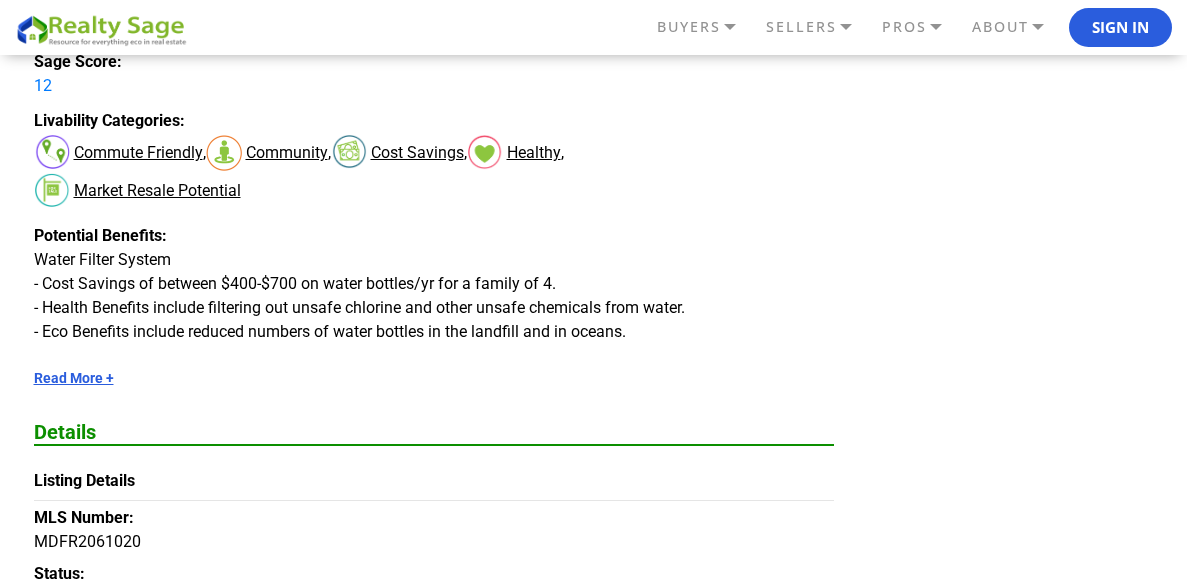 click on "Potential Benefits:" at bounding box center (434, 62) 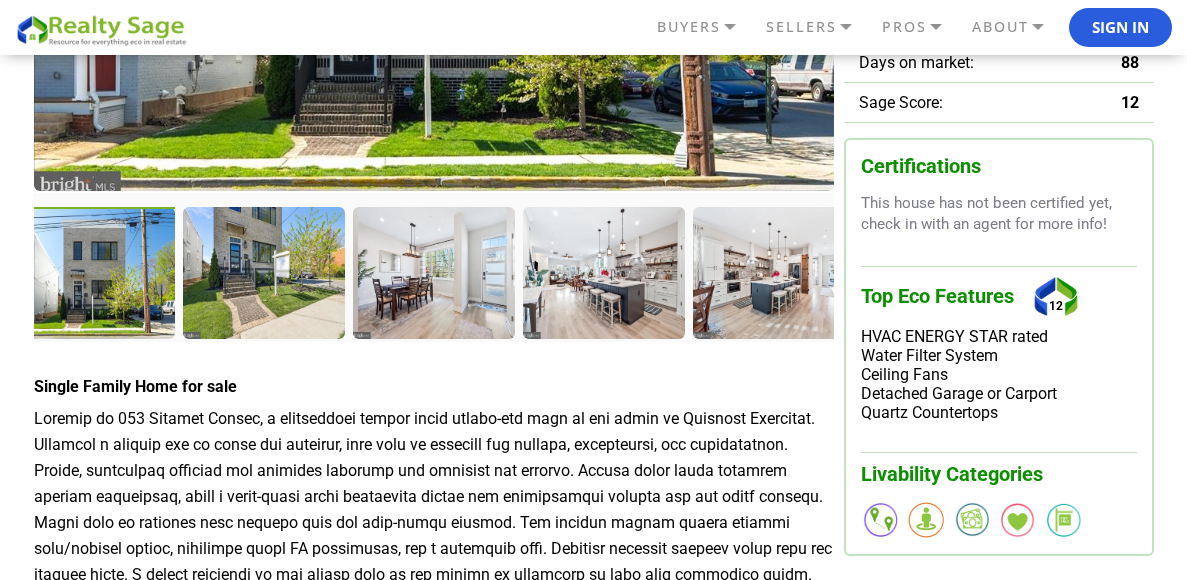 scroll, scrollTop: 494, scrollLeft: 0, axis: vertical 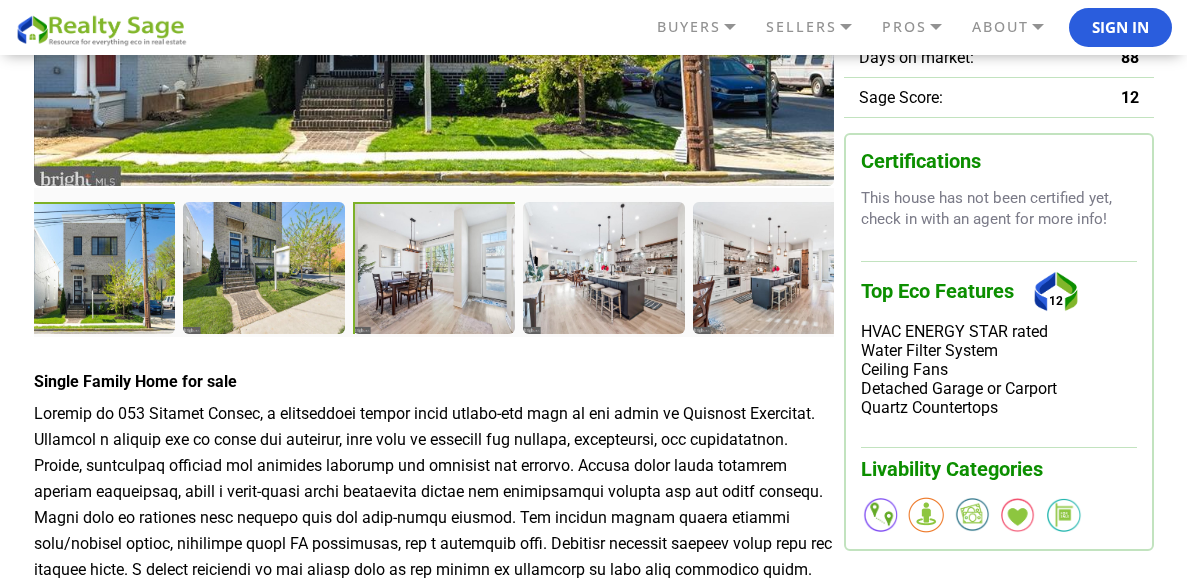 click at bounding box center [95, 269] 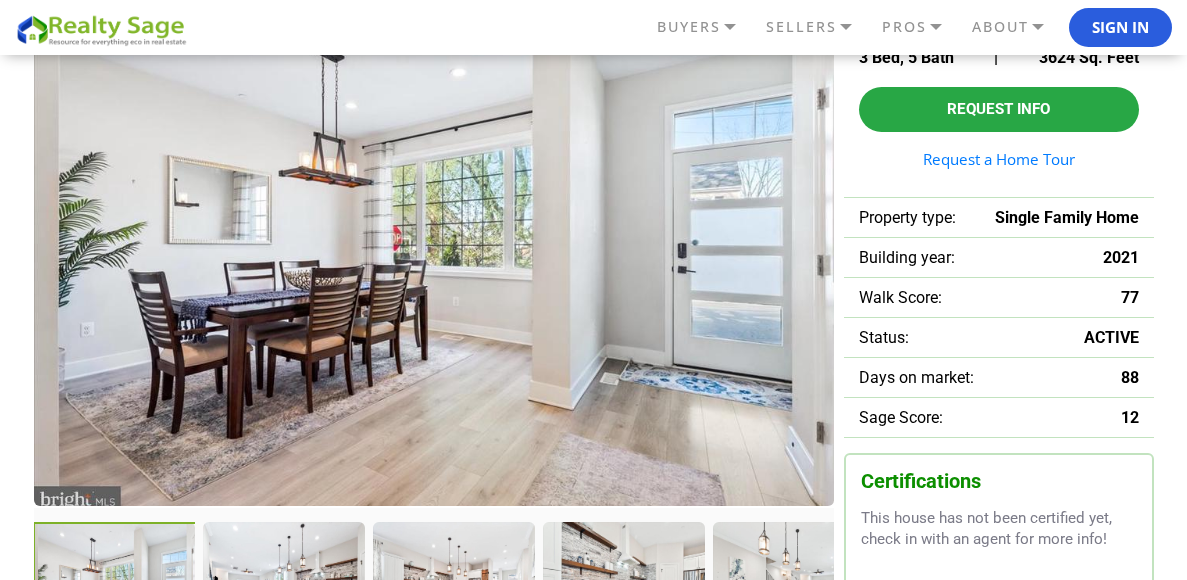 scroll, scrollTop: 176, scrollLeft: 0, axis: vertical 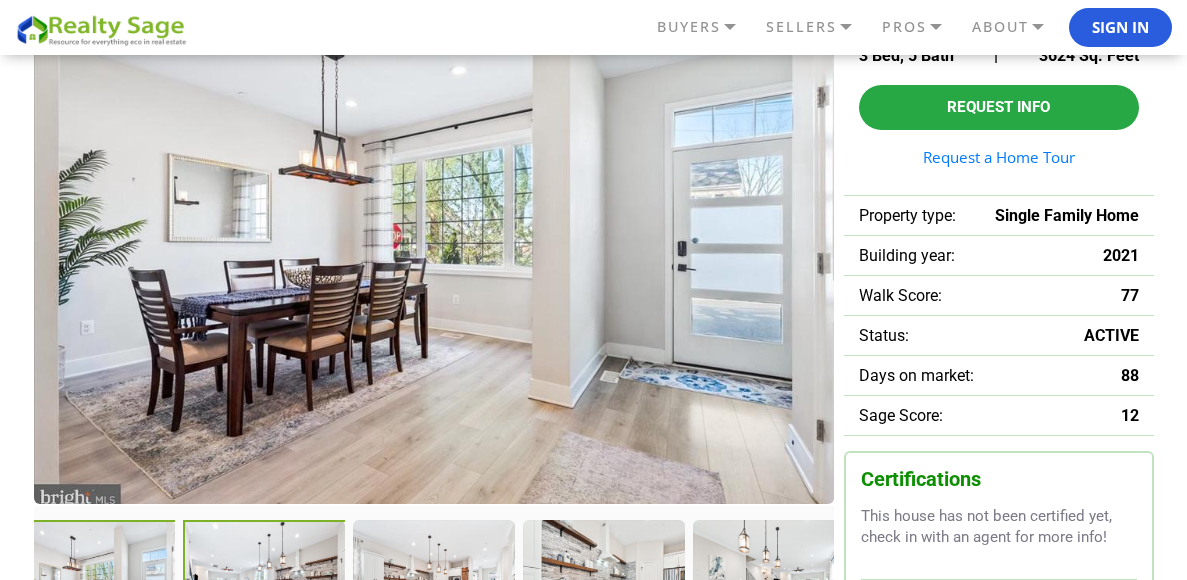 click at bounding box center (-77, 585) 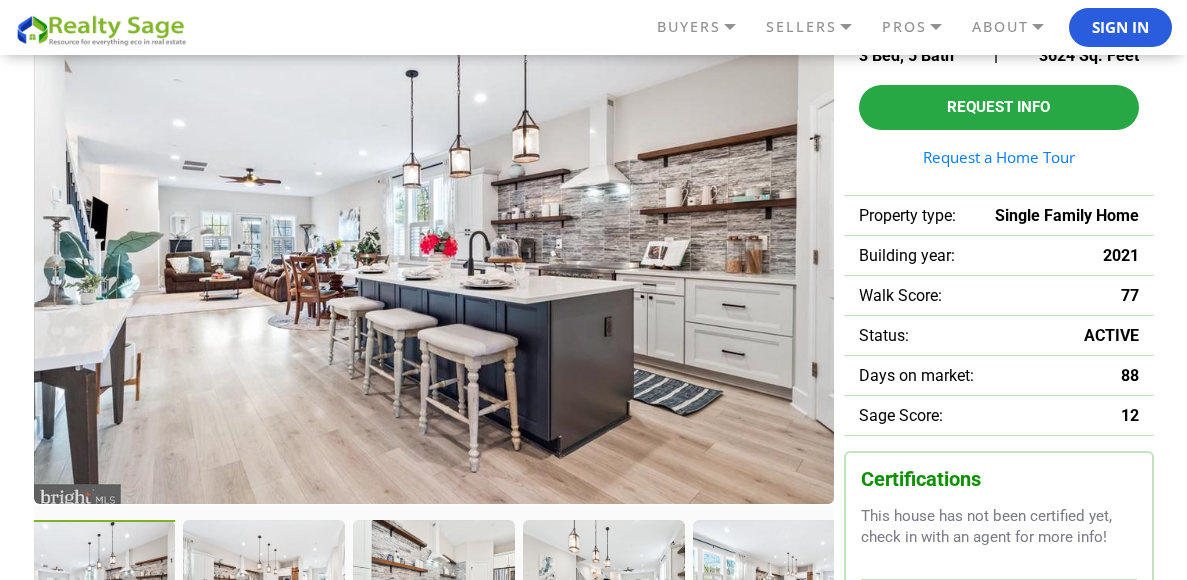 click at bounding box center (-77, 585) 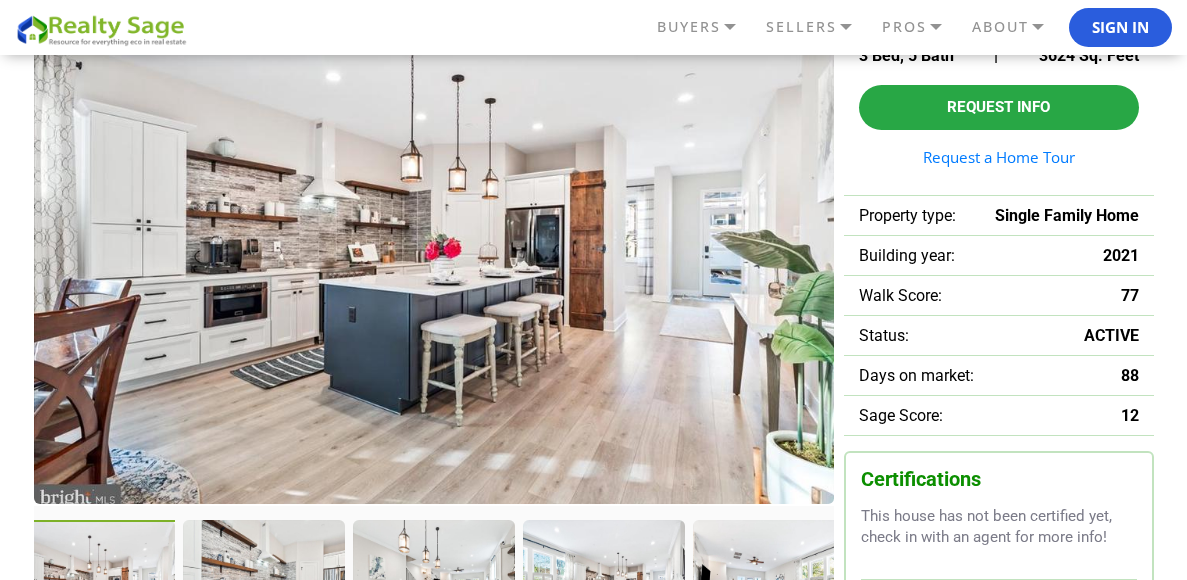 click at bounding box center [-77, 585] 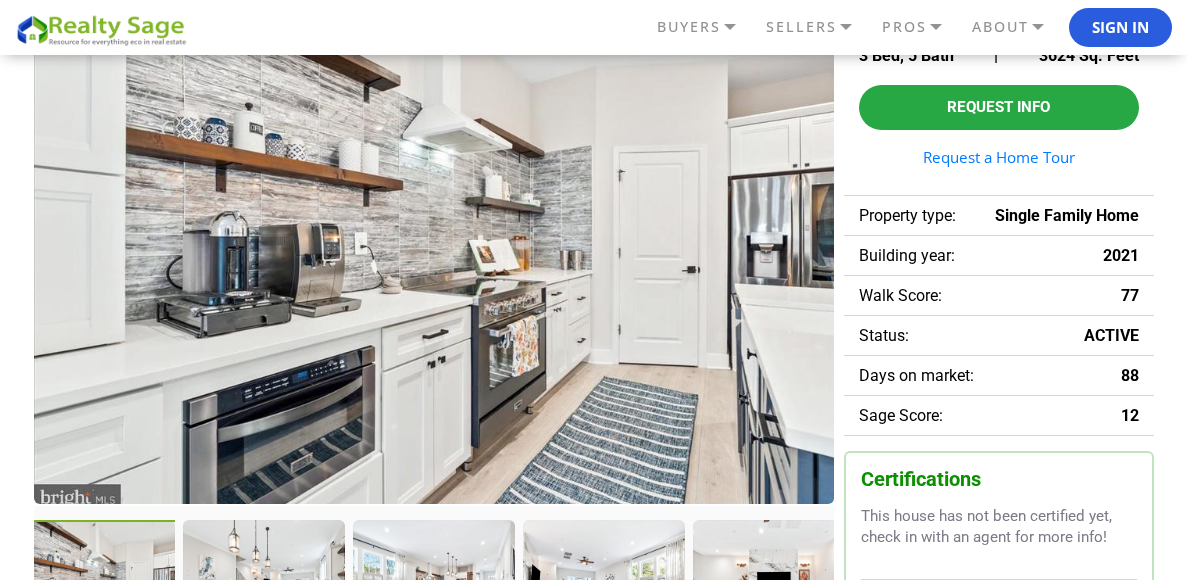 click at bounding box center (-77, 585) 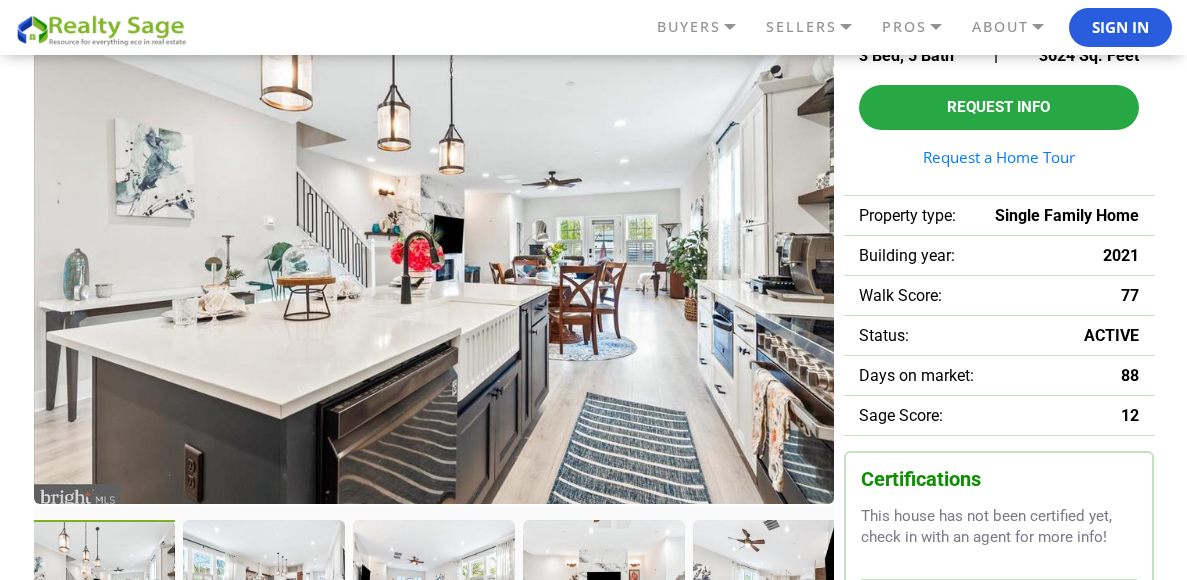 click at bounding box center [-77, 585] 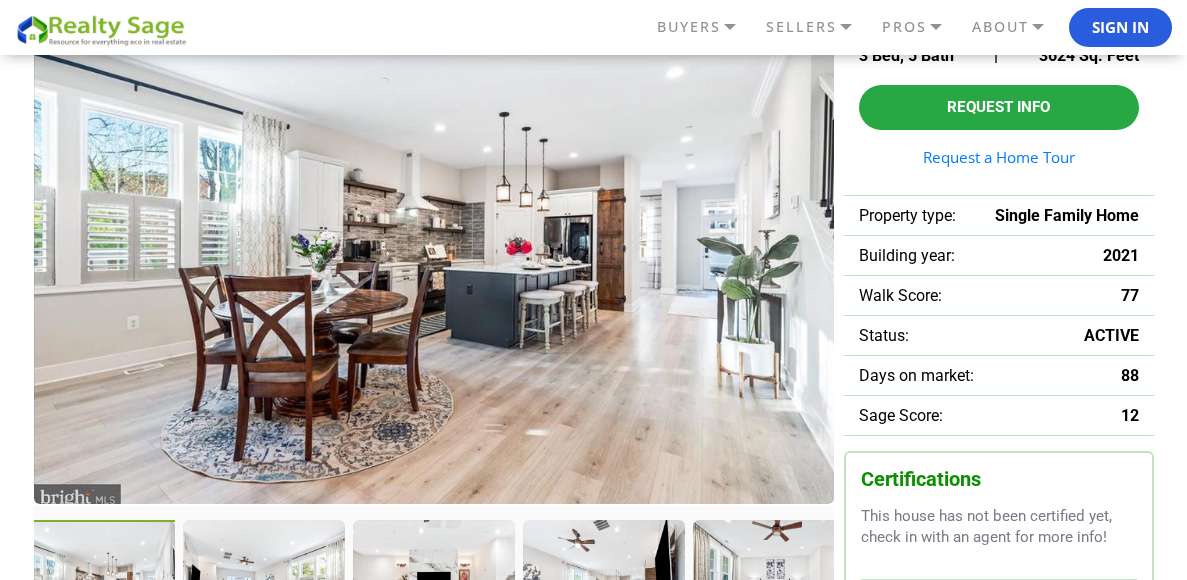 click at bounding box center [-77, 585] 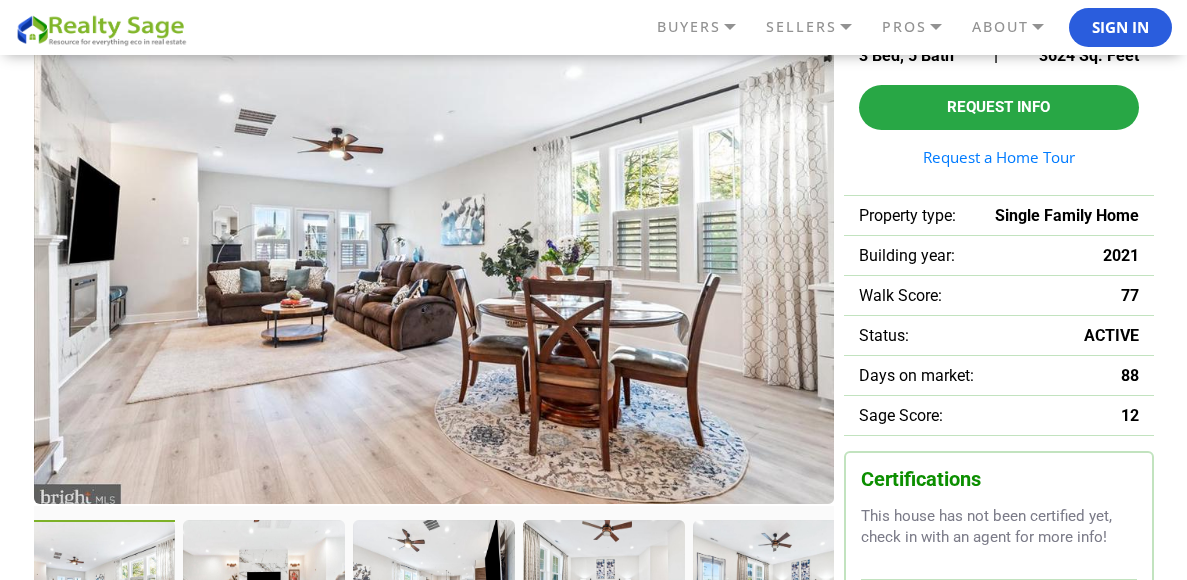 click at bounding box center (-77, 585) 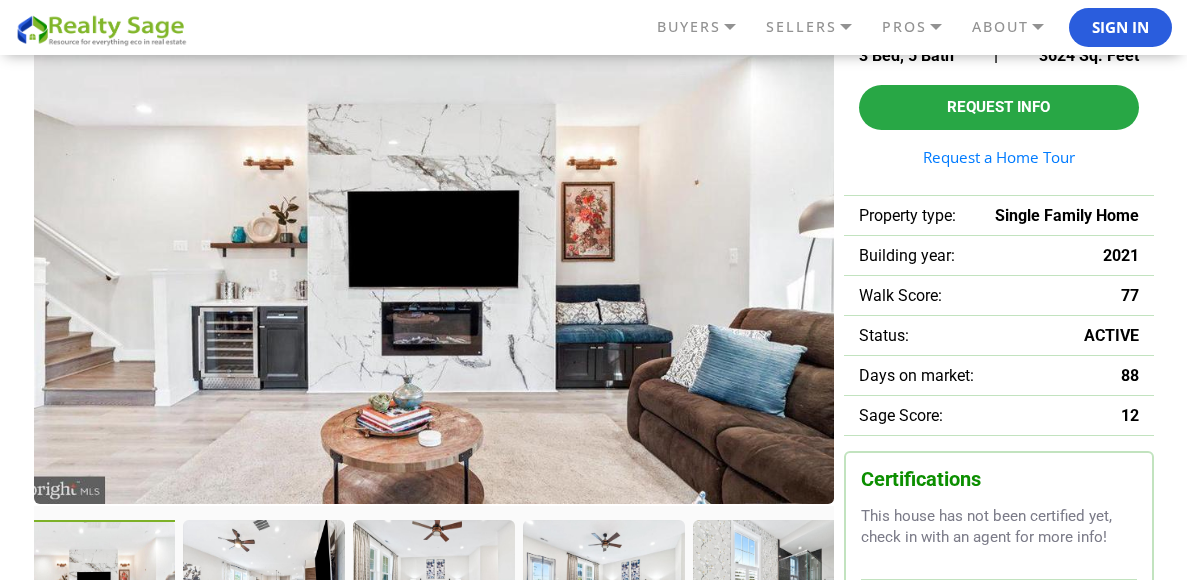 click at bounding box center (-77, 585) 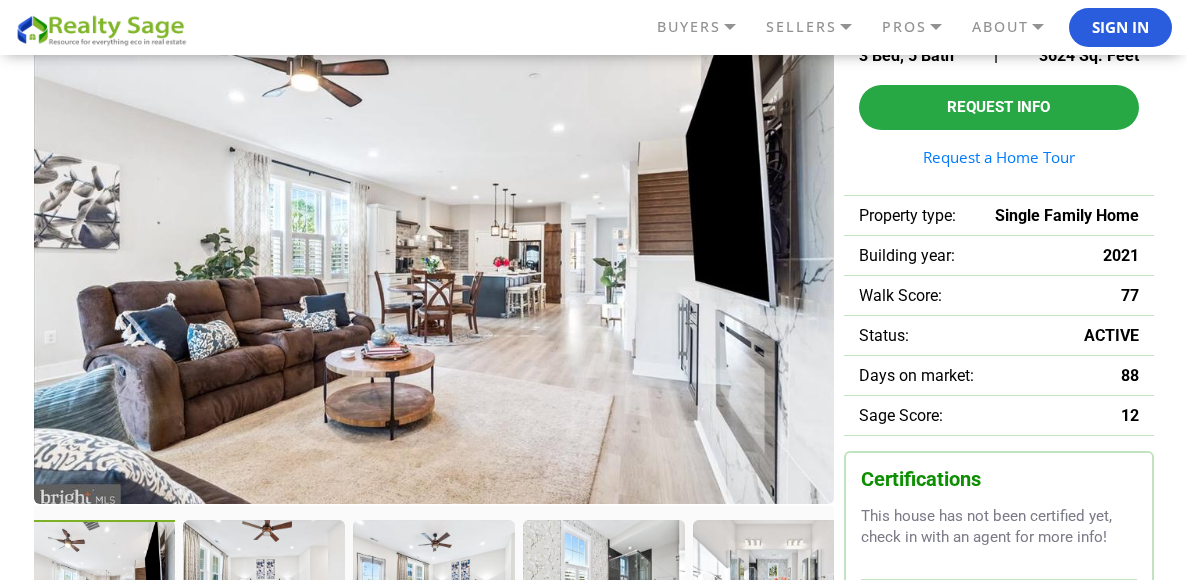 click at bounding box center [-77, 585] 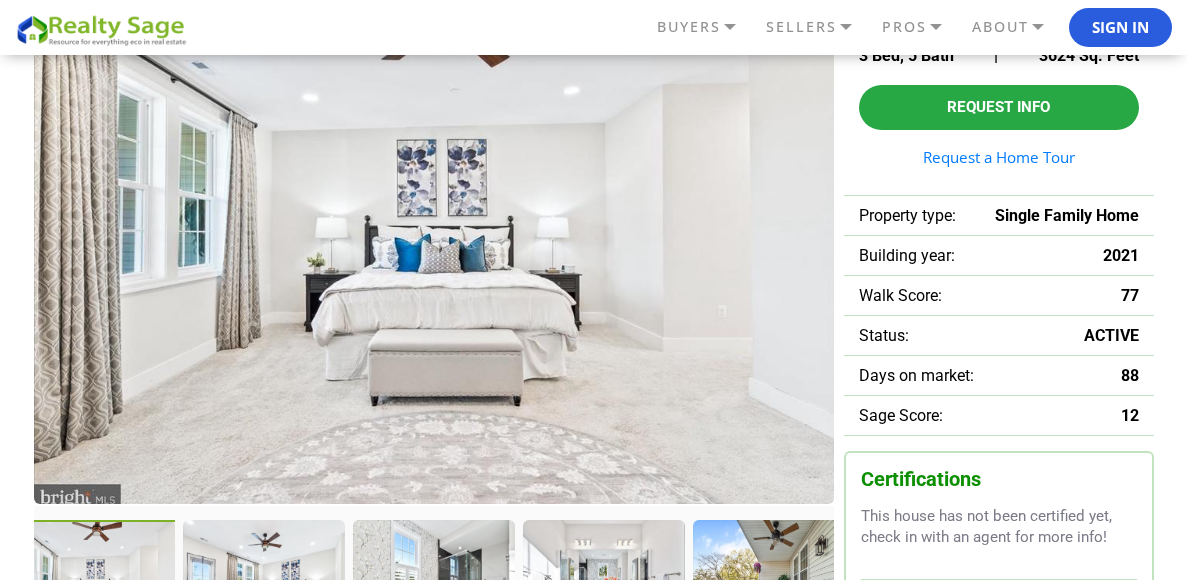 click at bounding box center [-77, 585] 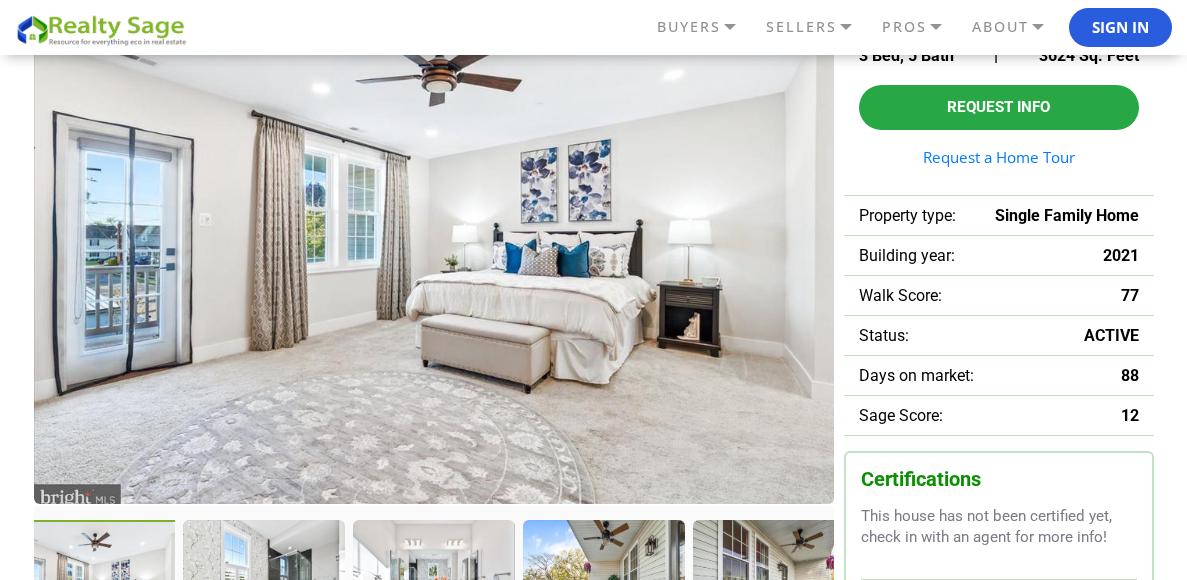 click at bounding box center (-77, 585) 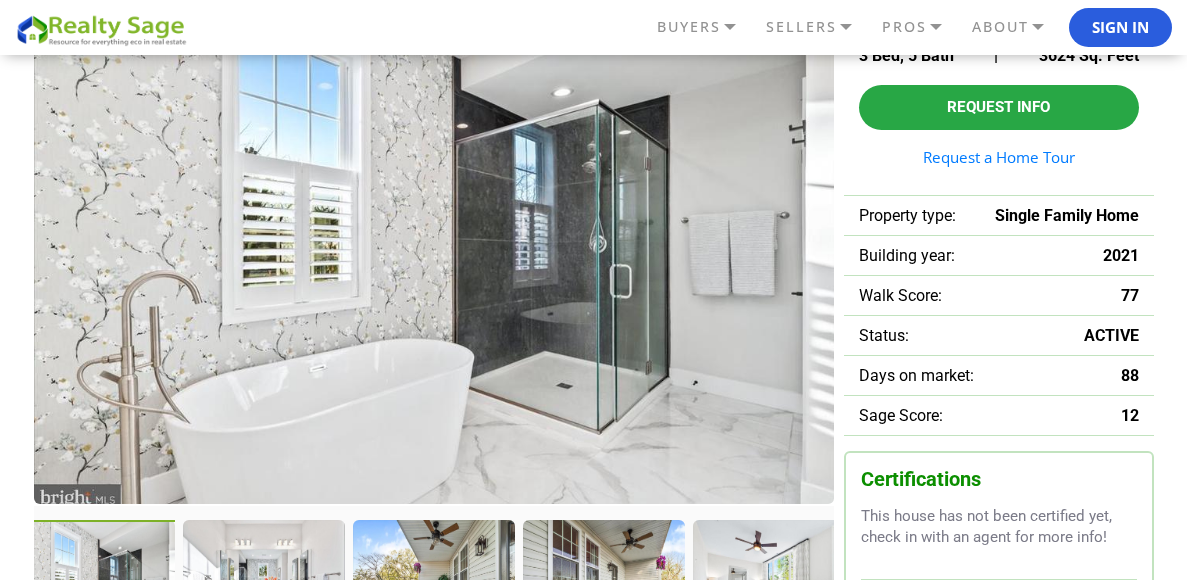 click at bounding box center (-77, 585) 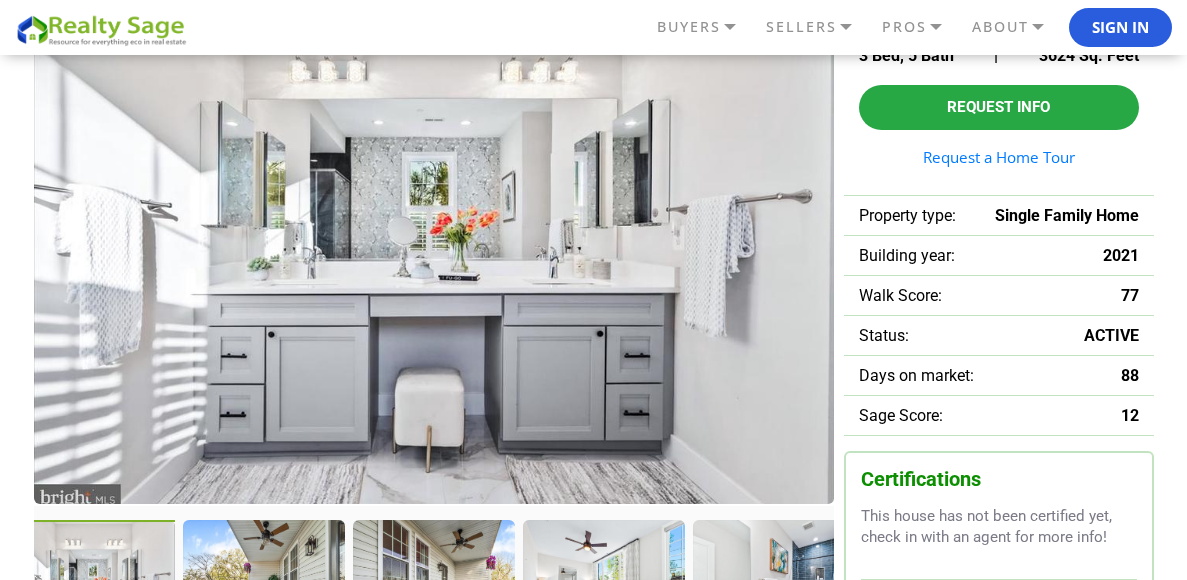 click at bounding box center [-77, 585] 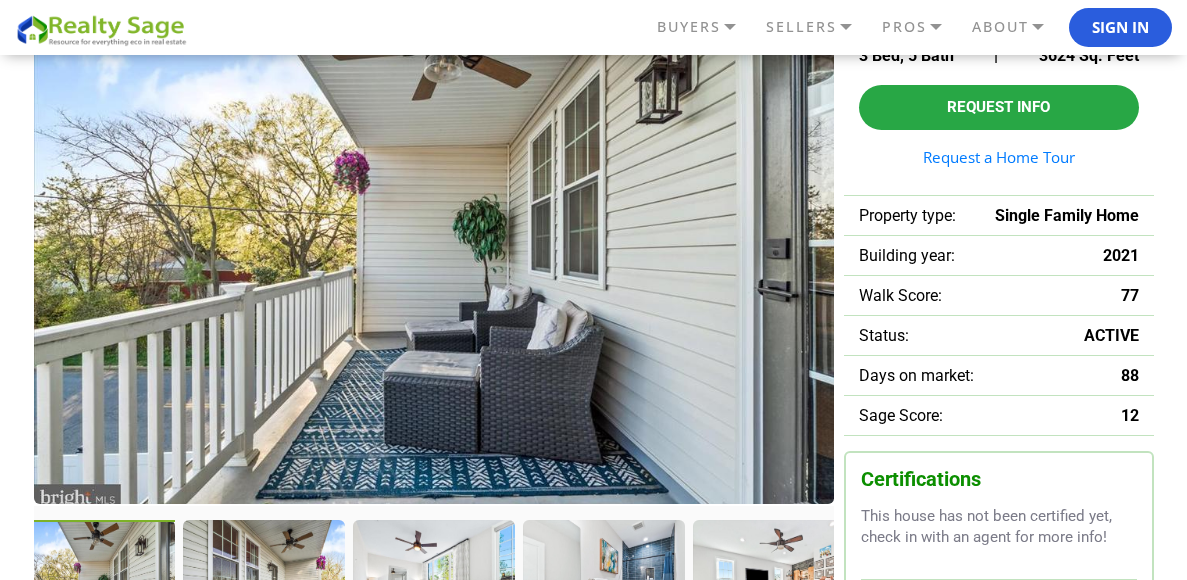 click at bounding box center (-77, 585) 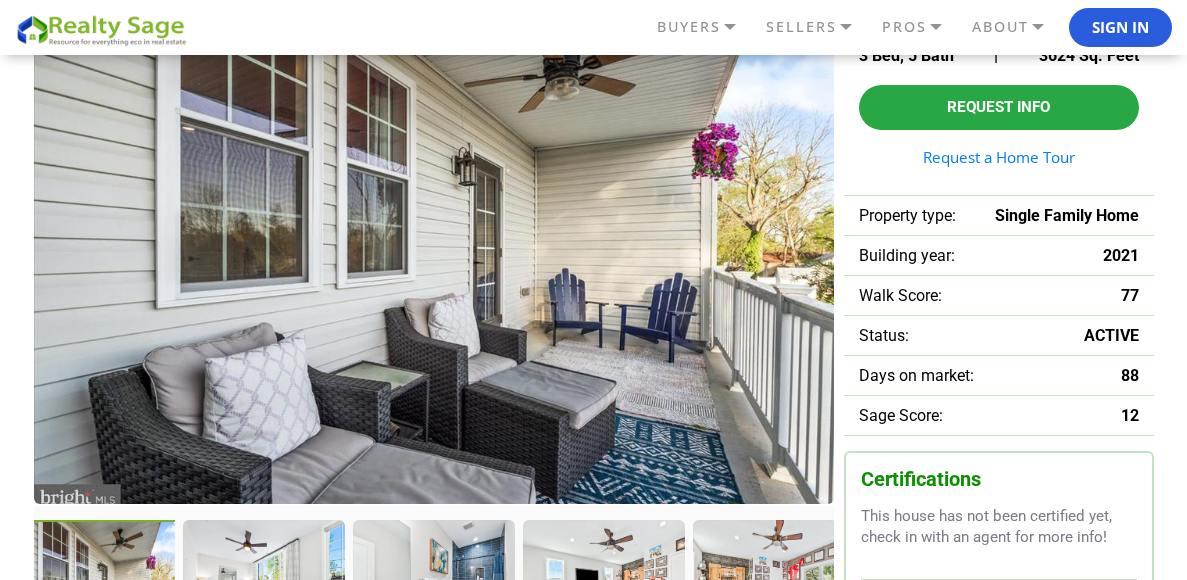 click at bounding box center [-77, 585] 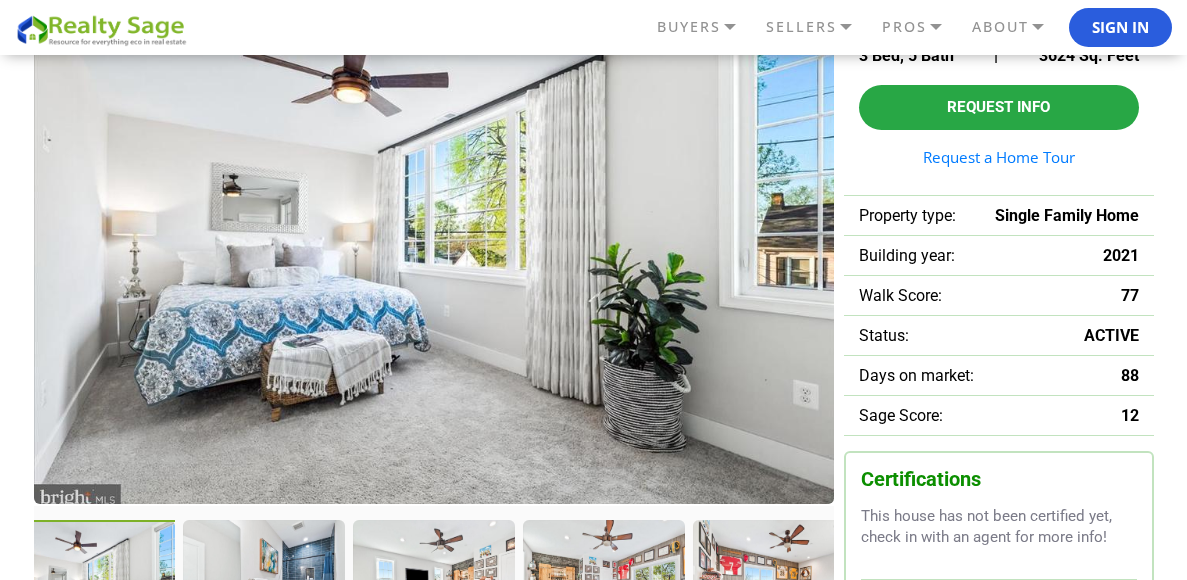 click at bounding box center [-77, 585] 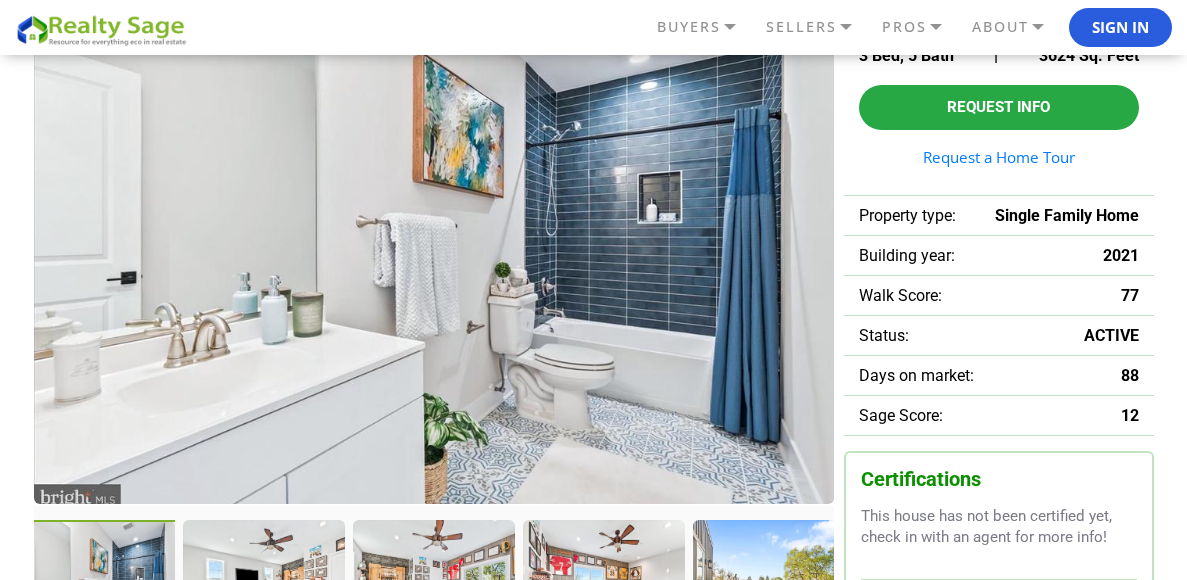 click at bounding box center [-77, 585] 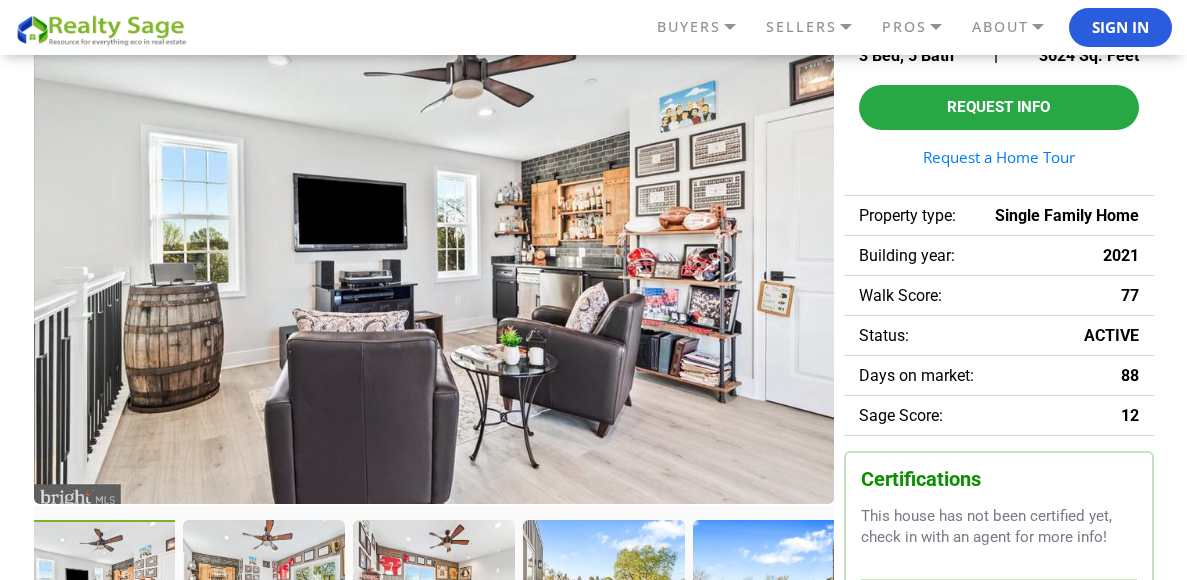click at bounding box center (-77, 585) 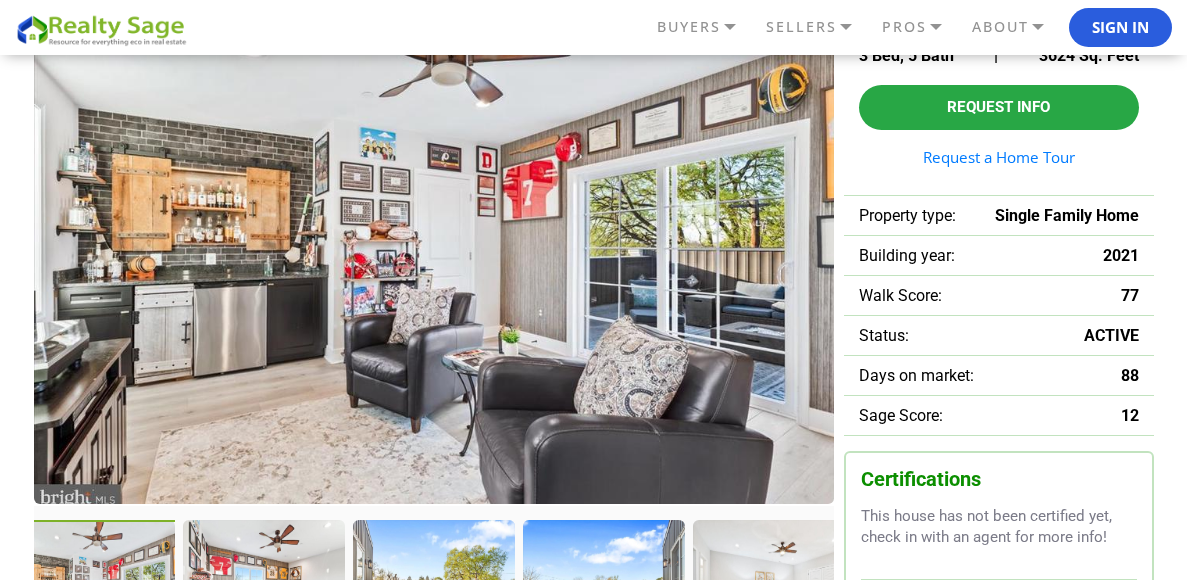 click at bounding box center (-77, 585) 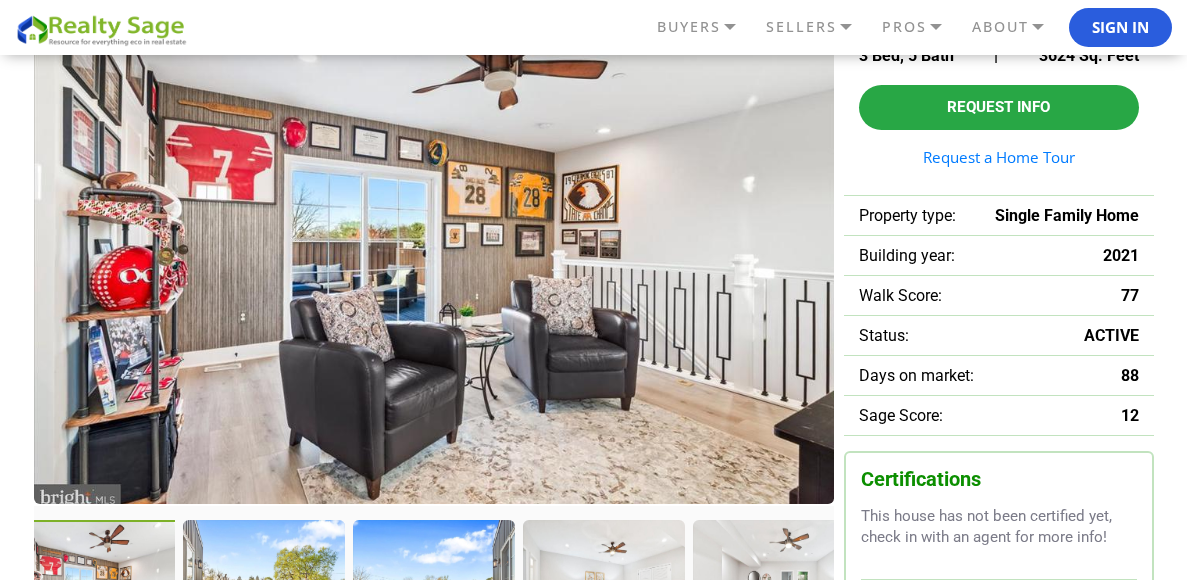 click at bounding box center [-77, 585] 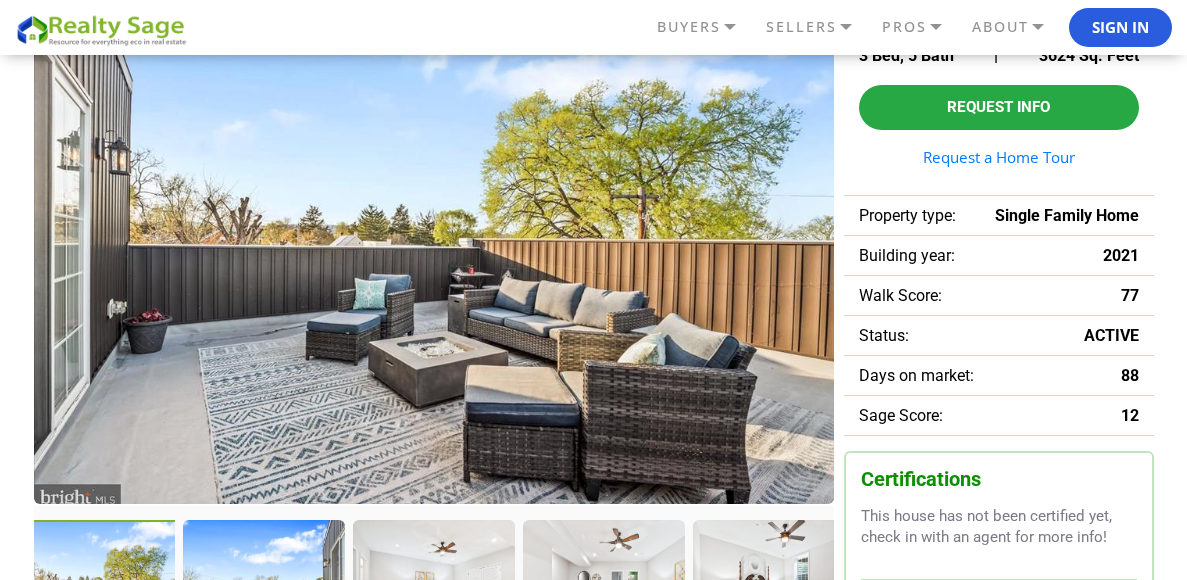 click at bounding box center [-77, 585] 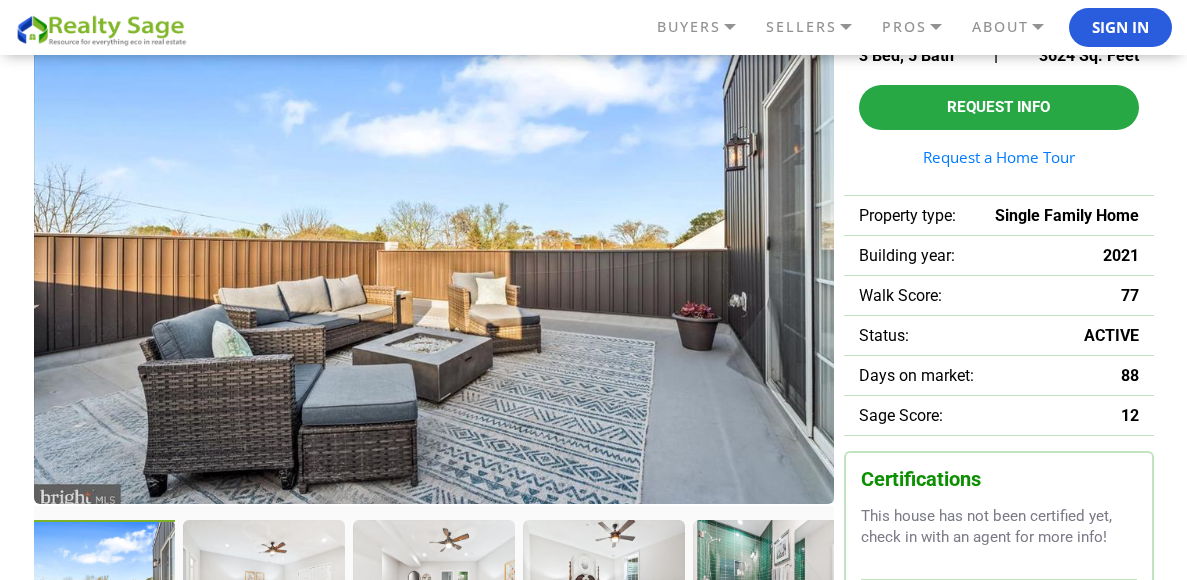 click at bounding box center (-77, 585) 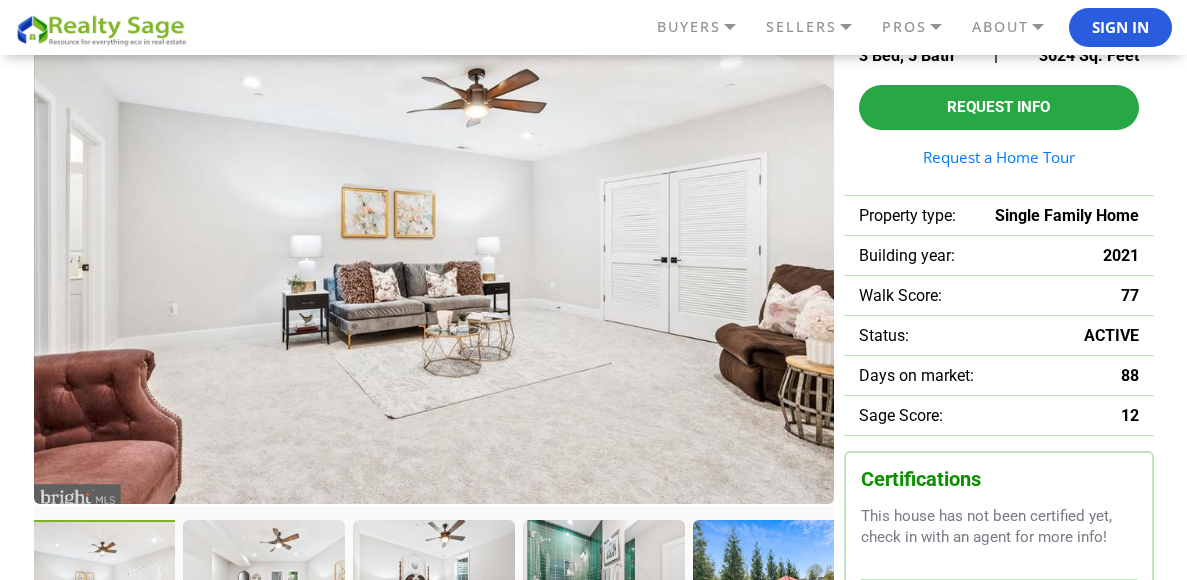 click at bounding box center (-77, 585) 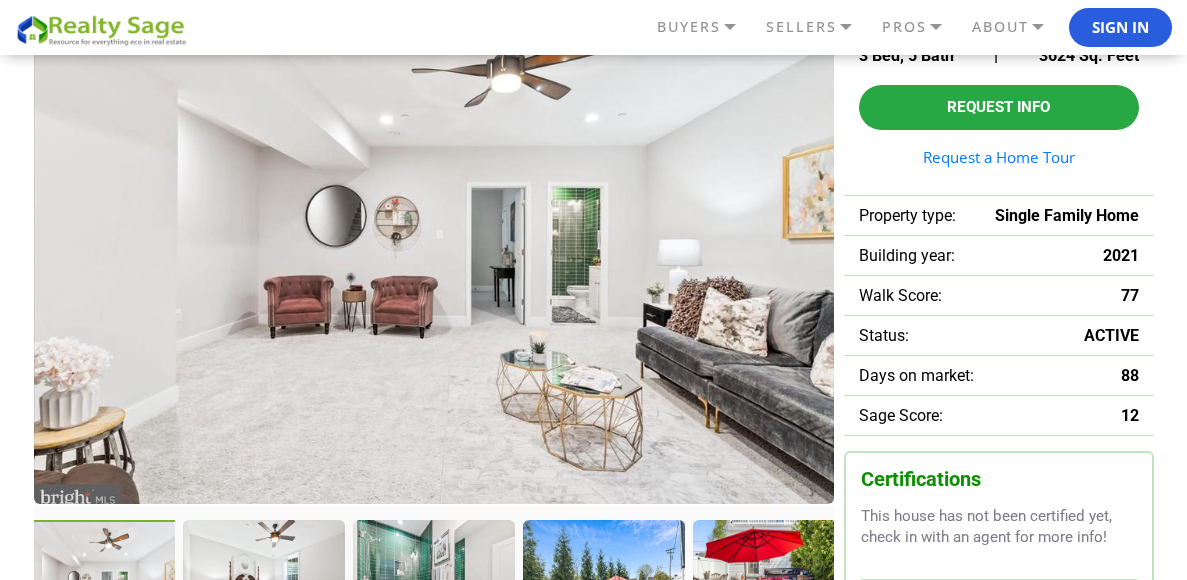 click at bounding box center (-77, 585) 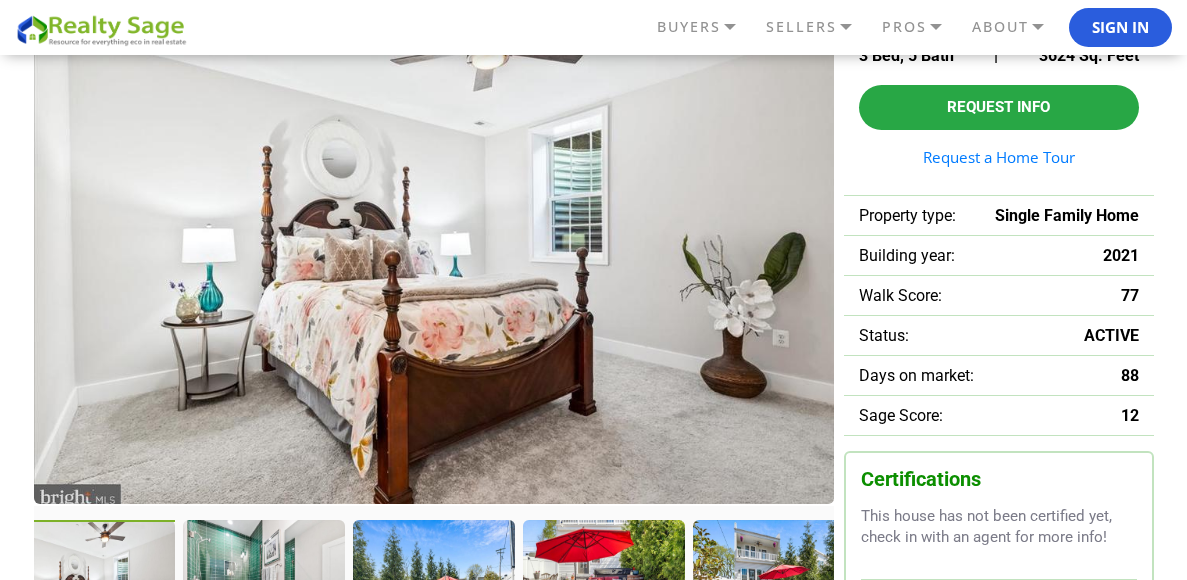 click at bounding box center (-77, 585) 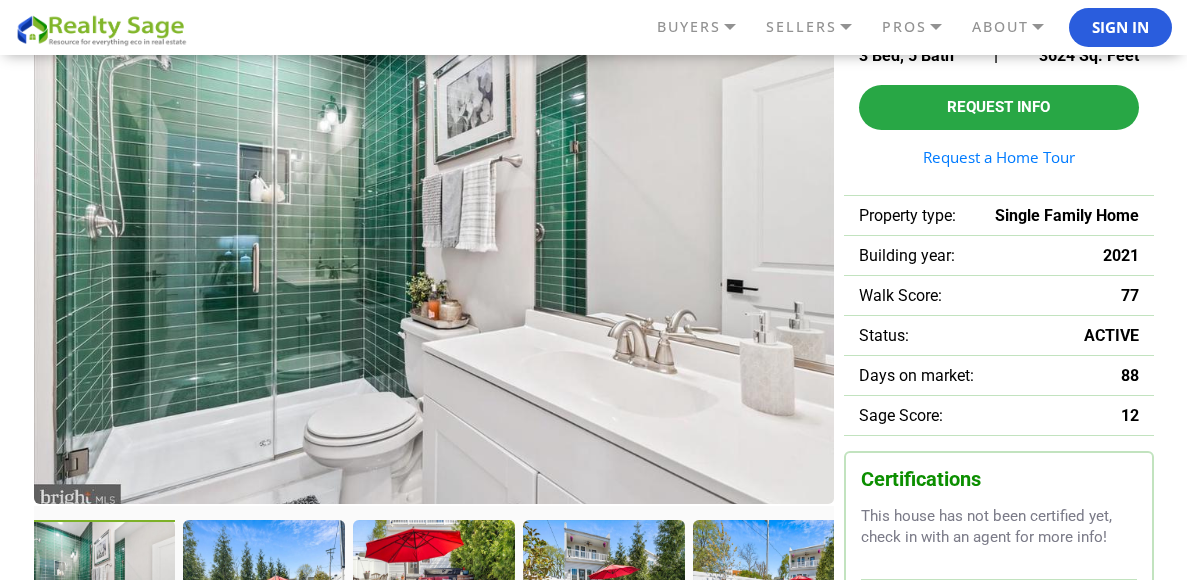 click at bounding box center [96, 588] 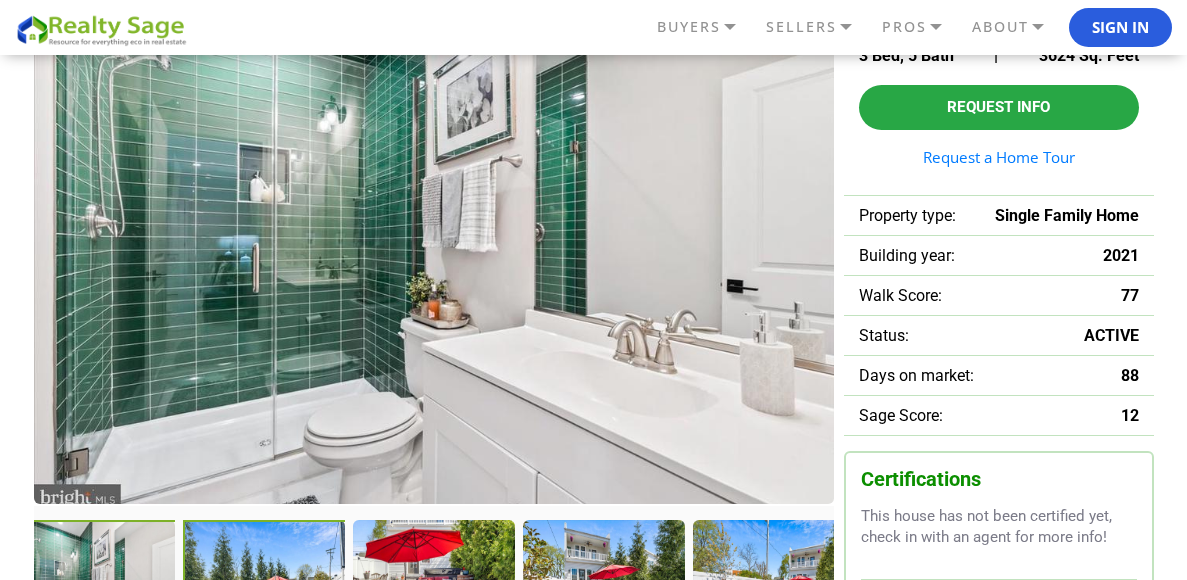 click at bounding box center (-77, 585) 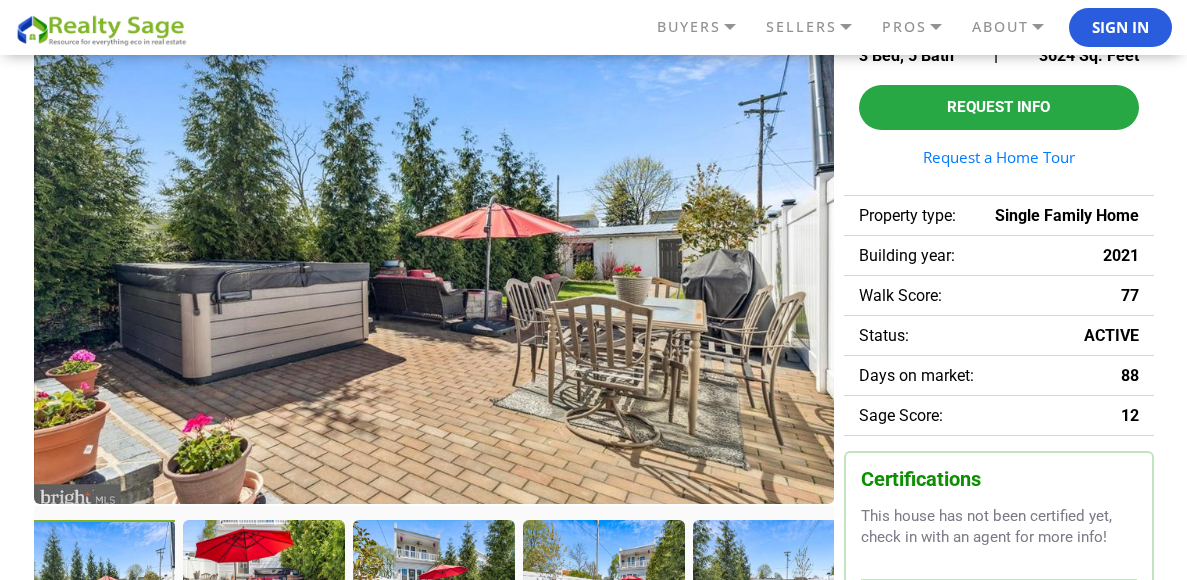 click at bounding box center (-77, 585) 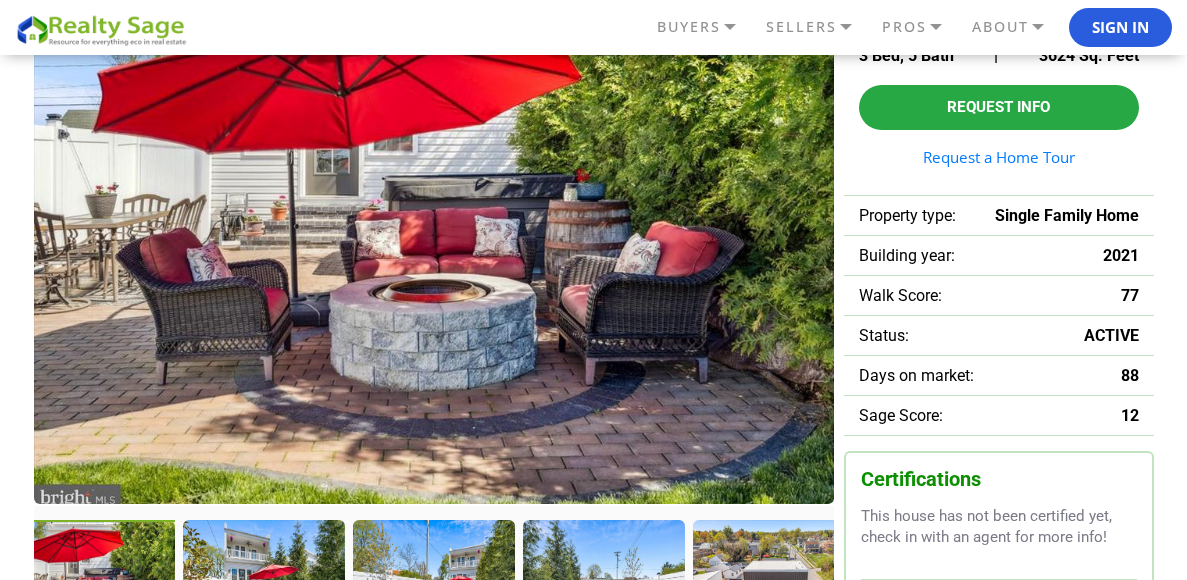 click at bounding box center (-77, 585) 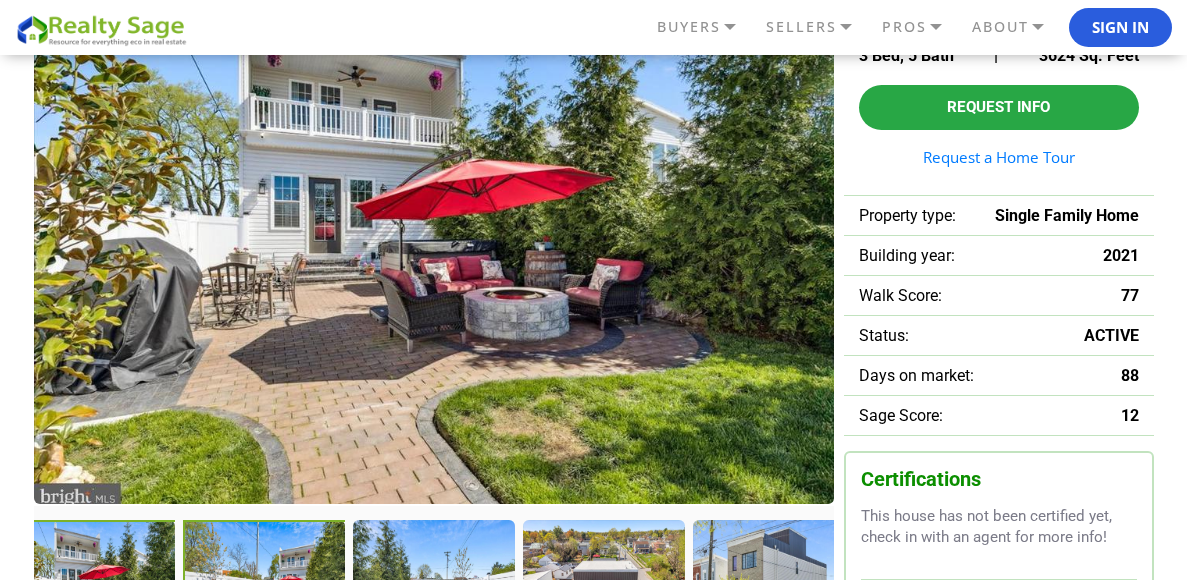 click at bounding box center (943, 585) 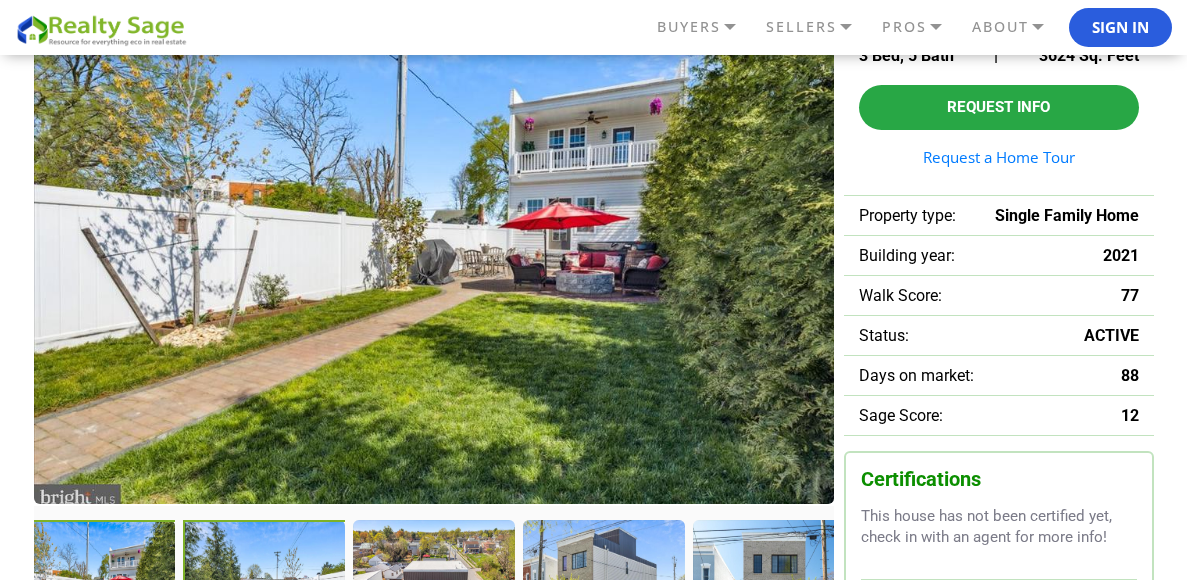 click at bounding box center [773, 585] 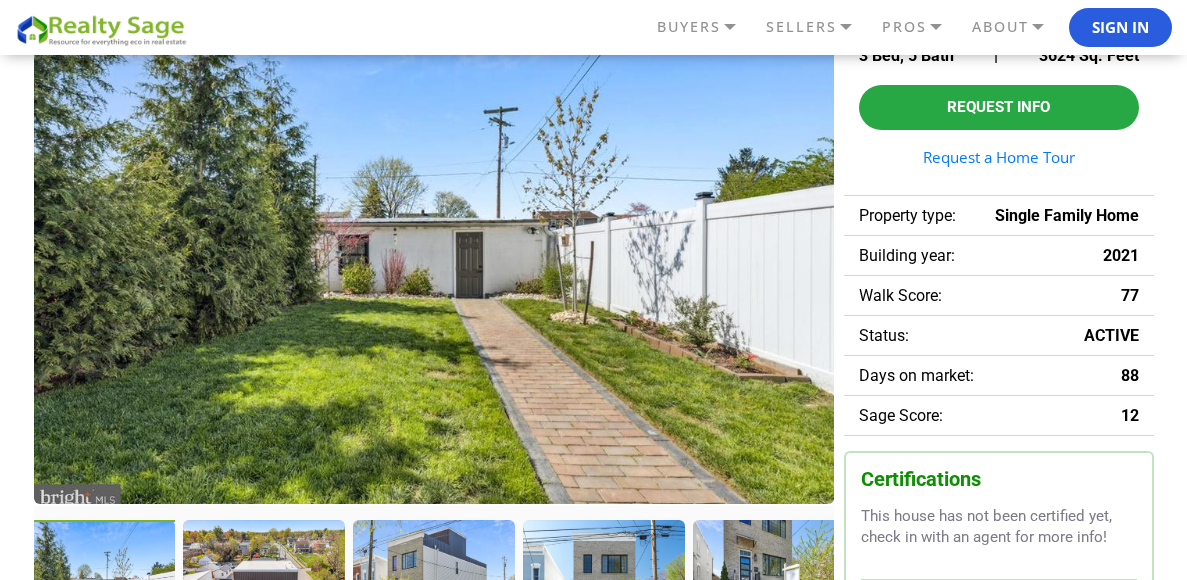 click at bounding box center [603, 585] 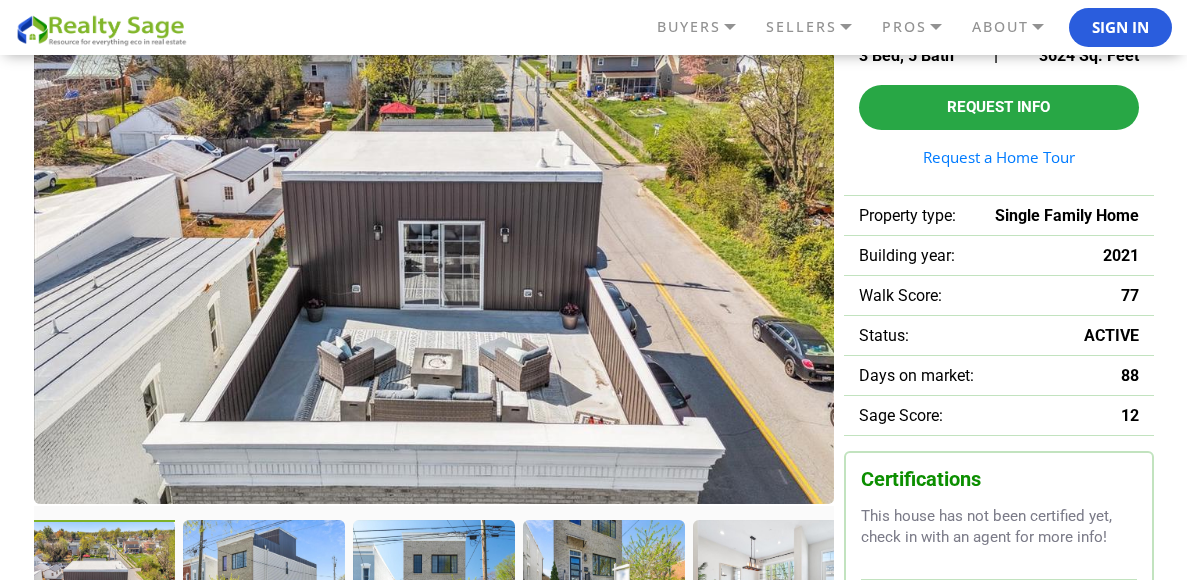 click at bounding box center (433, 585) 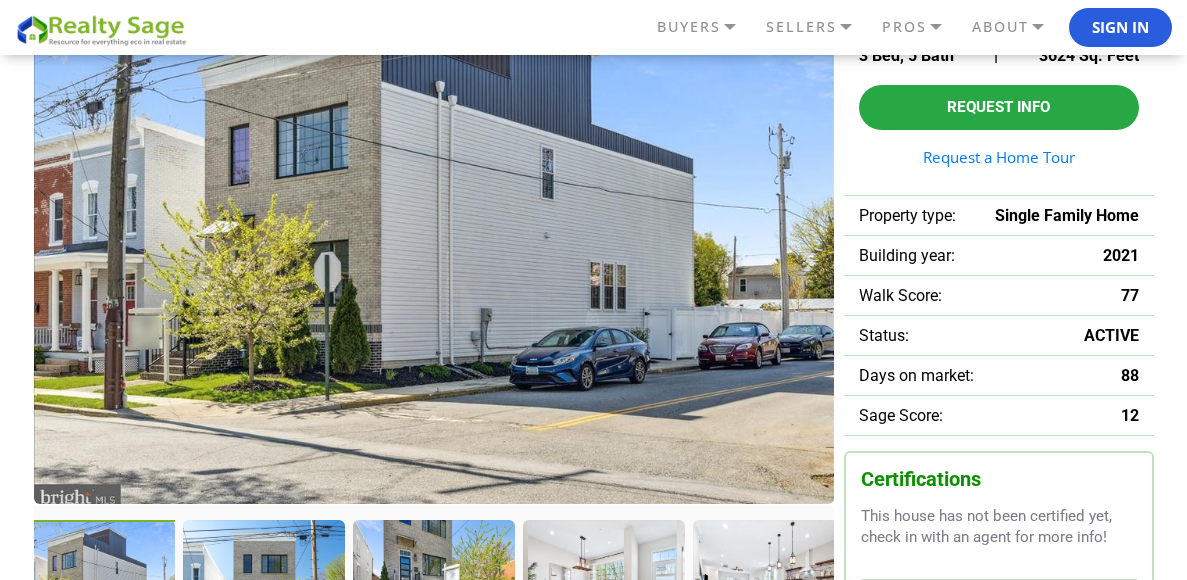 click at bounding box center [263, 585] 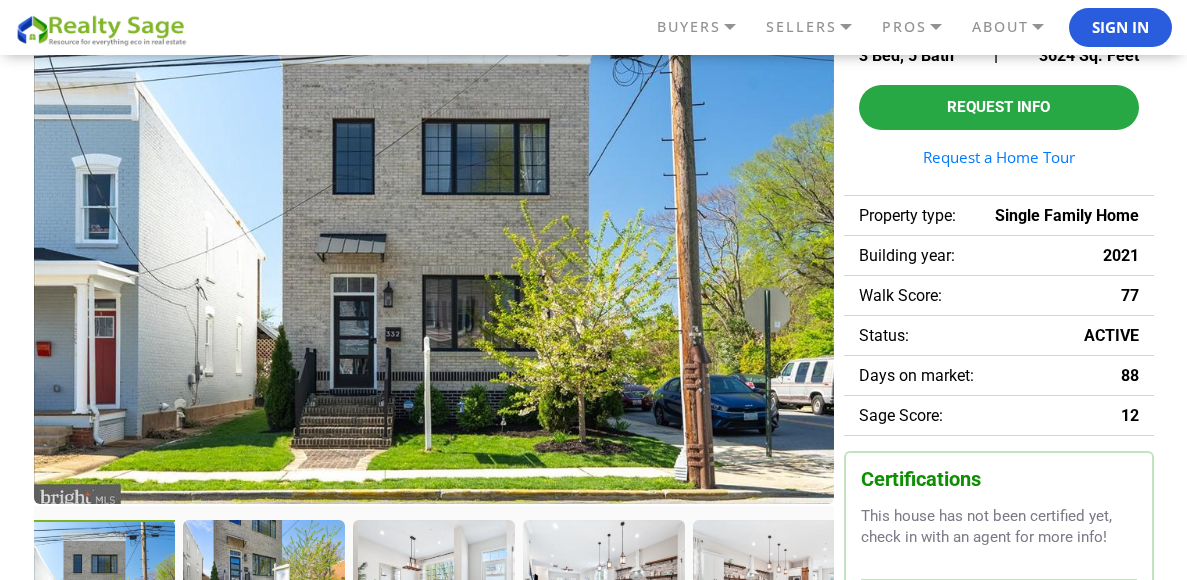 click at bounding box center [95, 587] 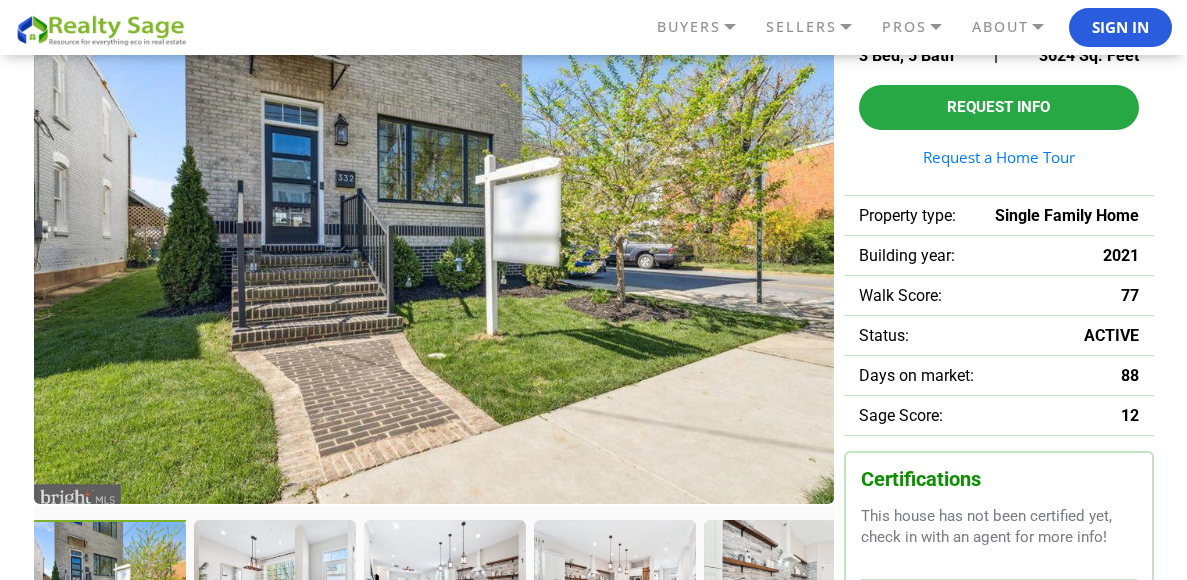 click at bounding box center (-66, 585) 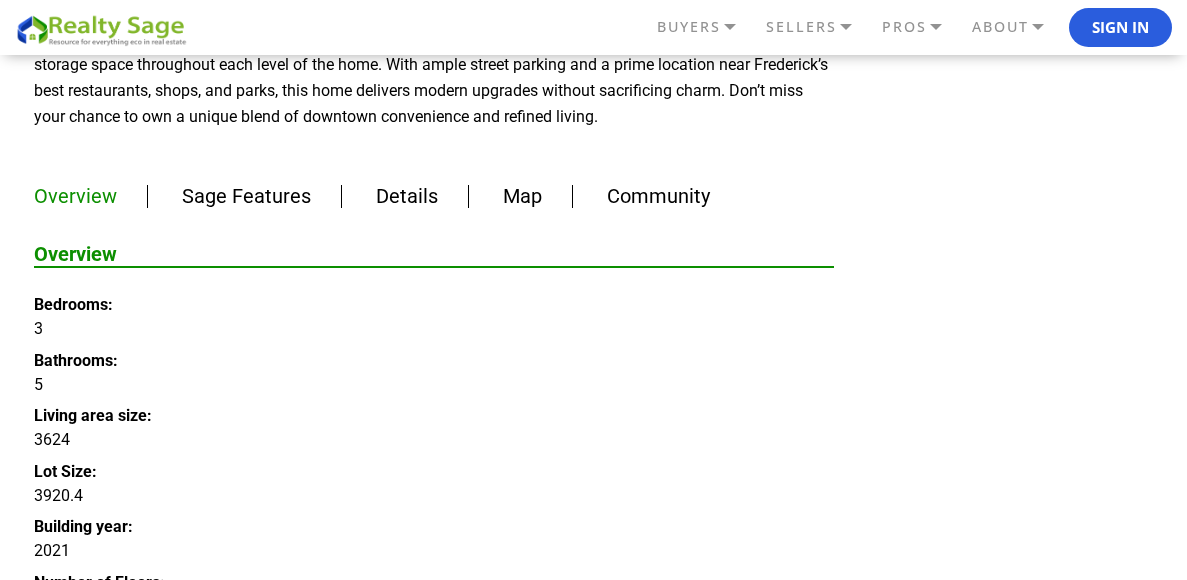 scroll, scrollTop: 1250, scrollLeft: 0, axis: vertical 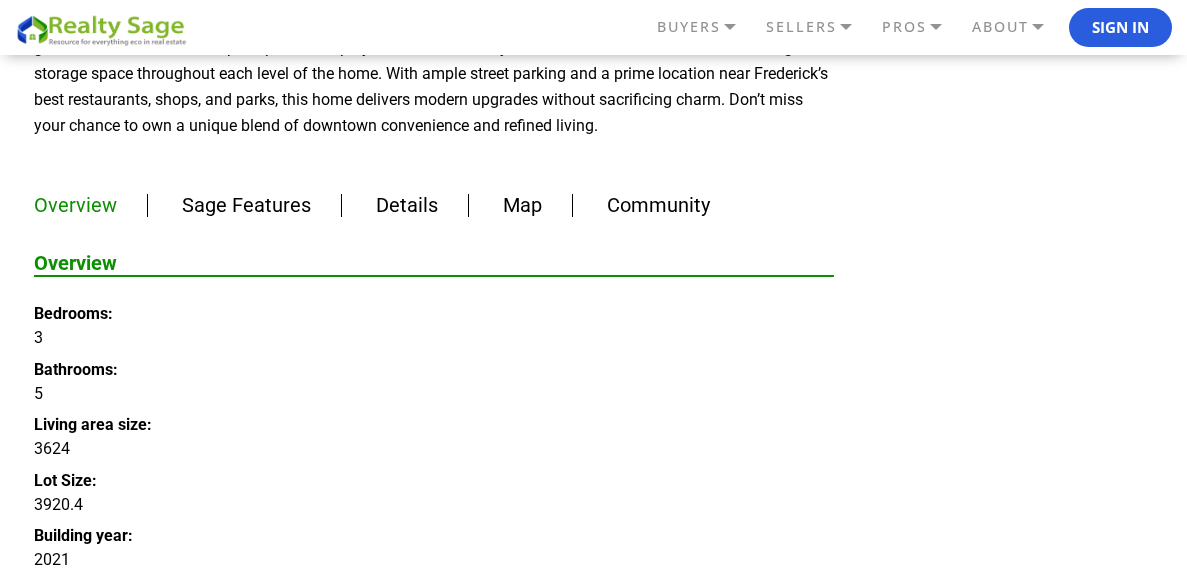 click on "Details" at bounding box center [407, 205] 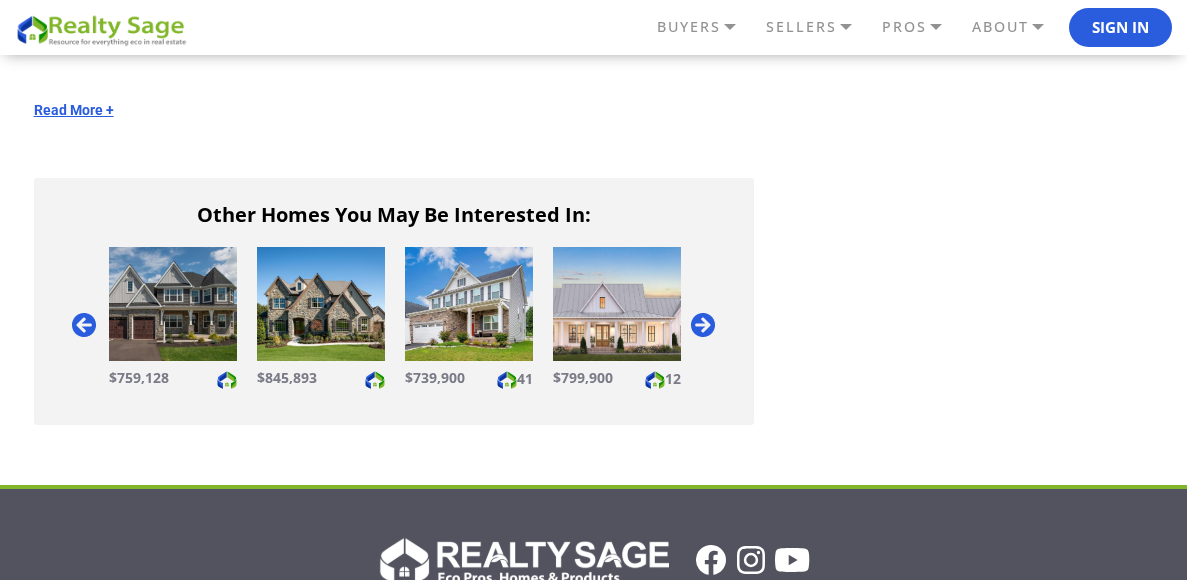 scroll, scrollTop: 3792, scrollLeft: 0, axis: vertical 